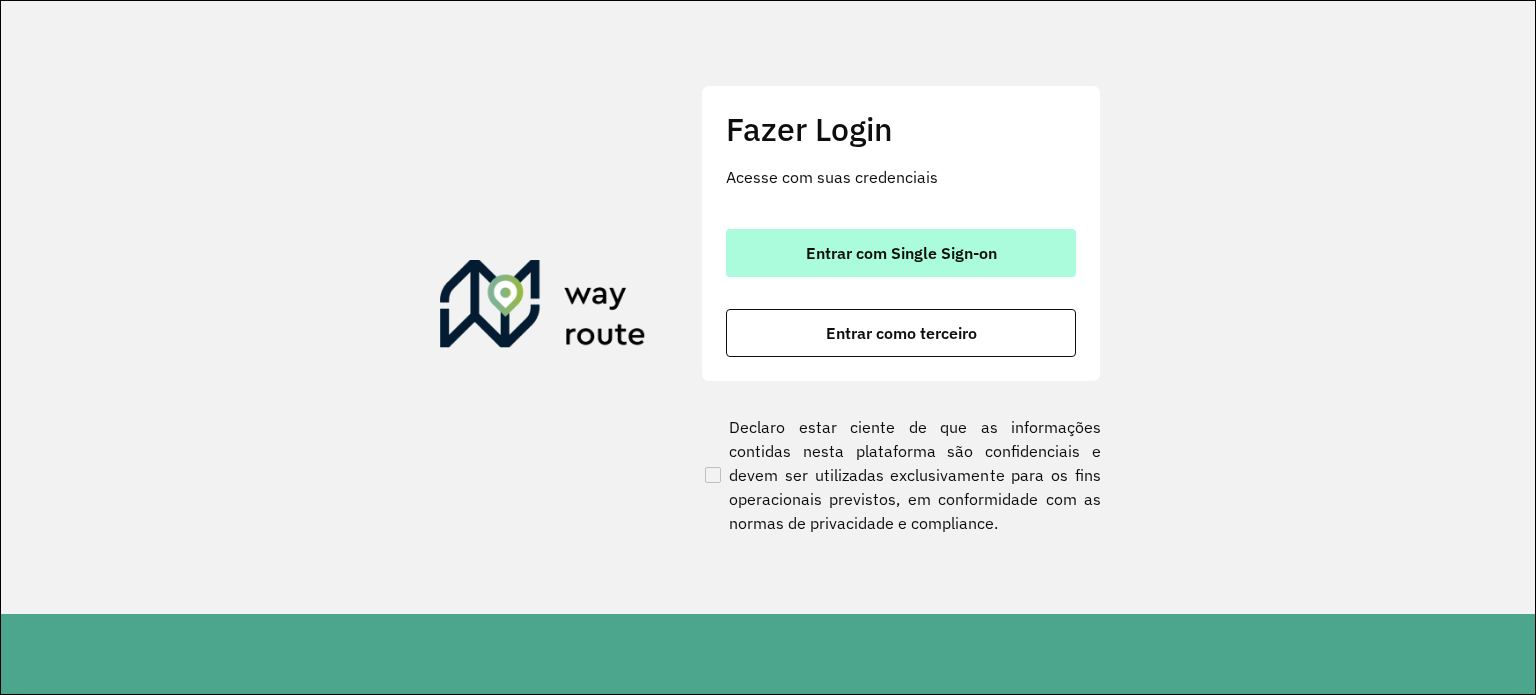 scroll, scrollTop: 0, scrollLeft: 0, axis: both 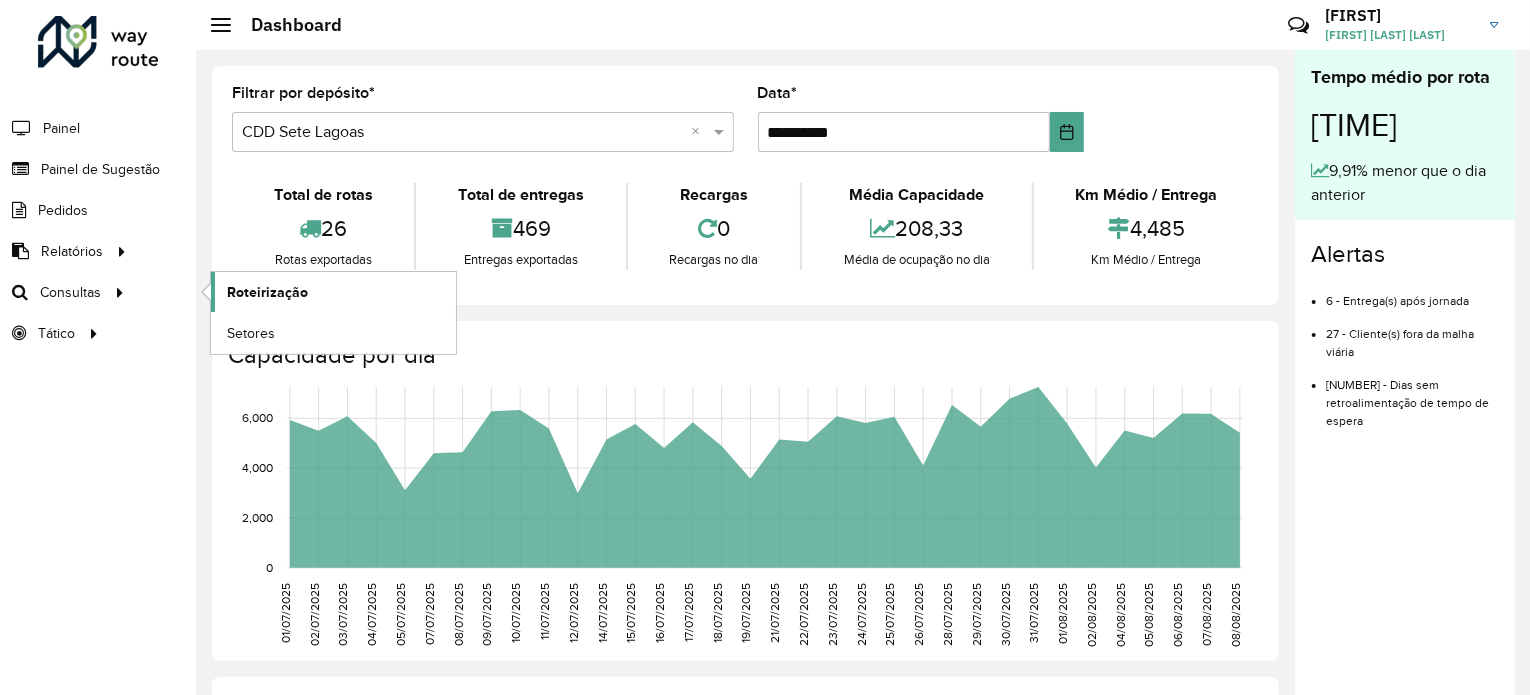 click on "Roteirização" 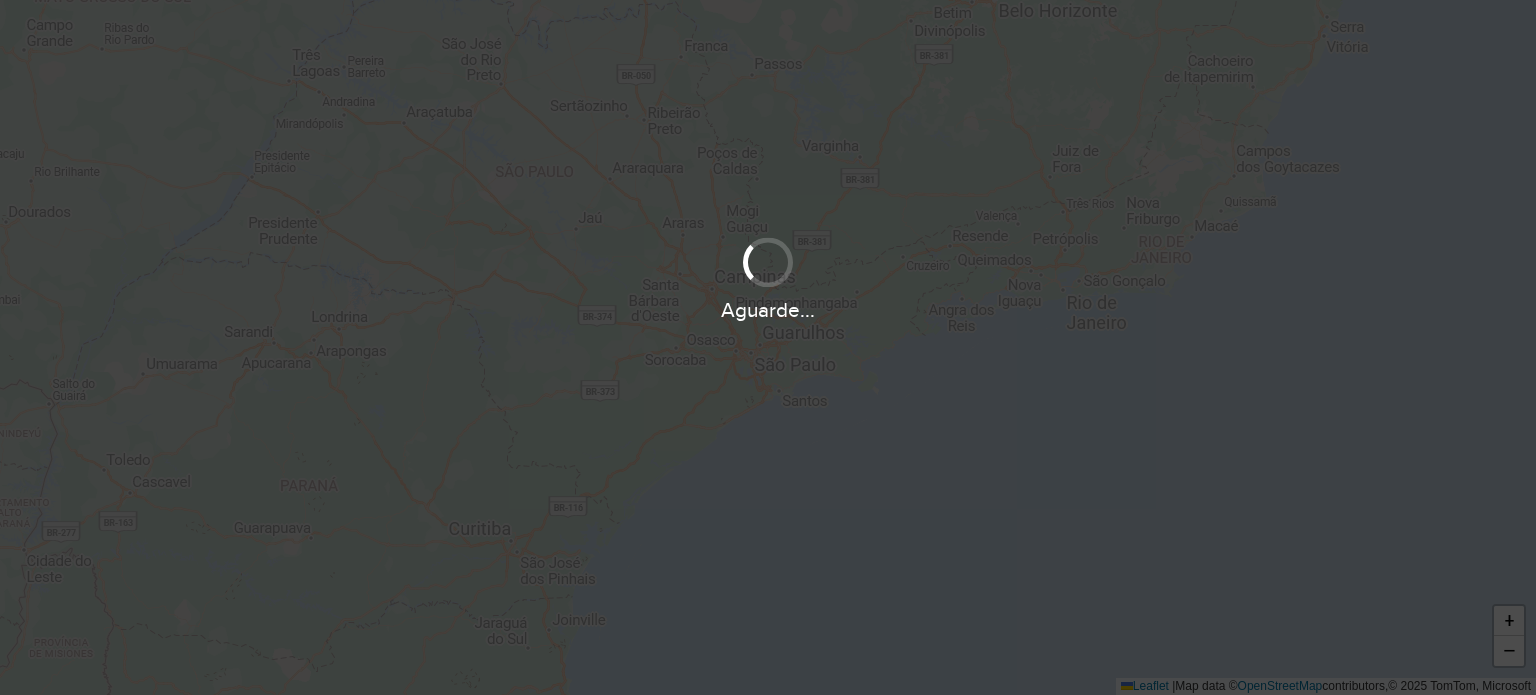 scroll, scrollTop: 0, scrollLeft: 0, axis: both 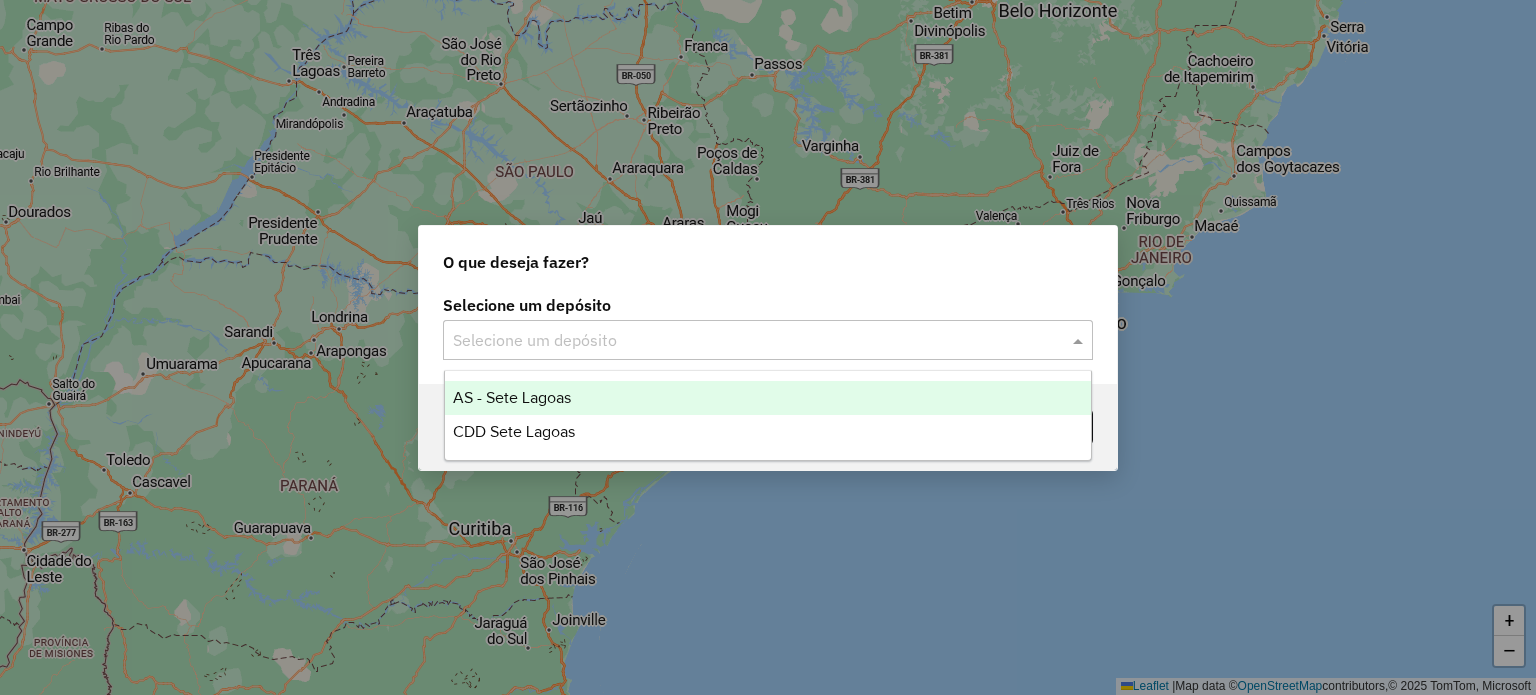 click 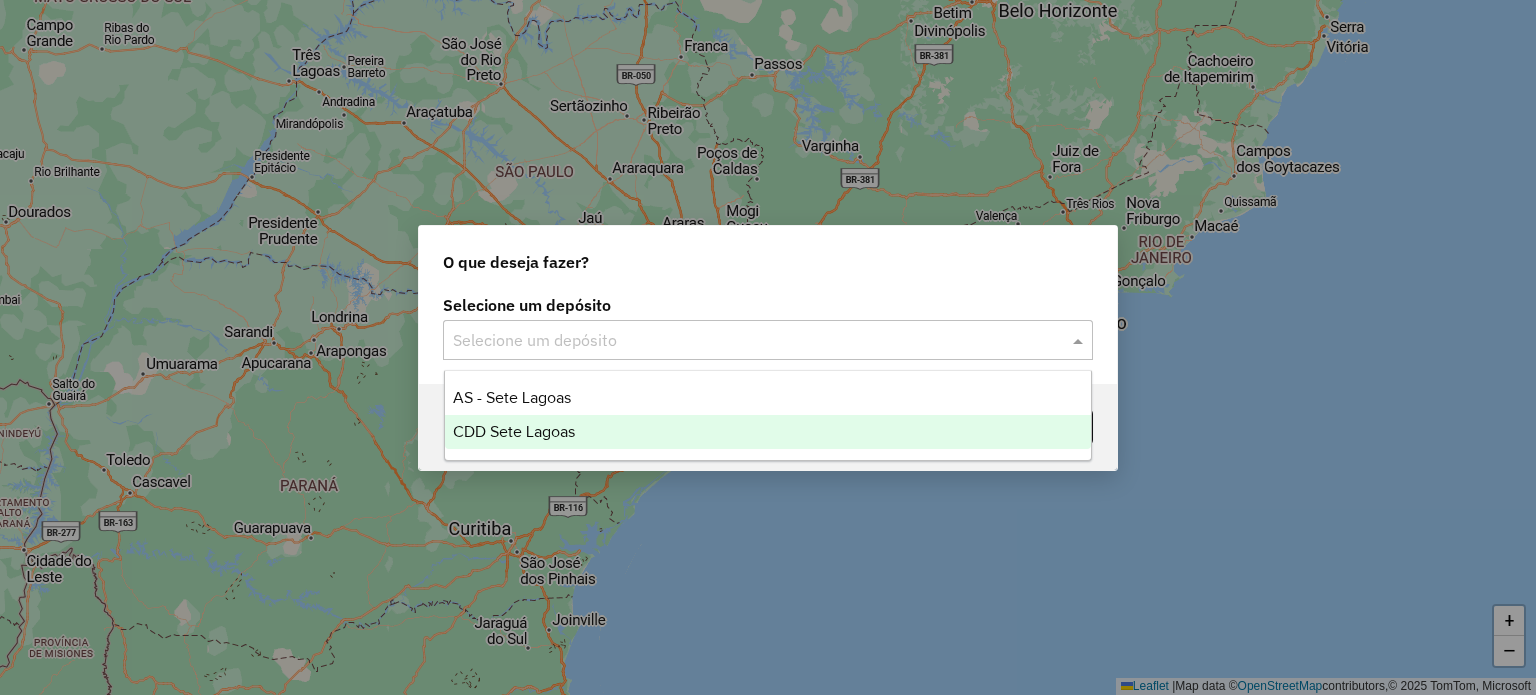 click on "CDD Sete Lagoas" at bounding box center (514, 431) 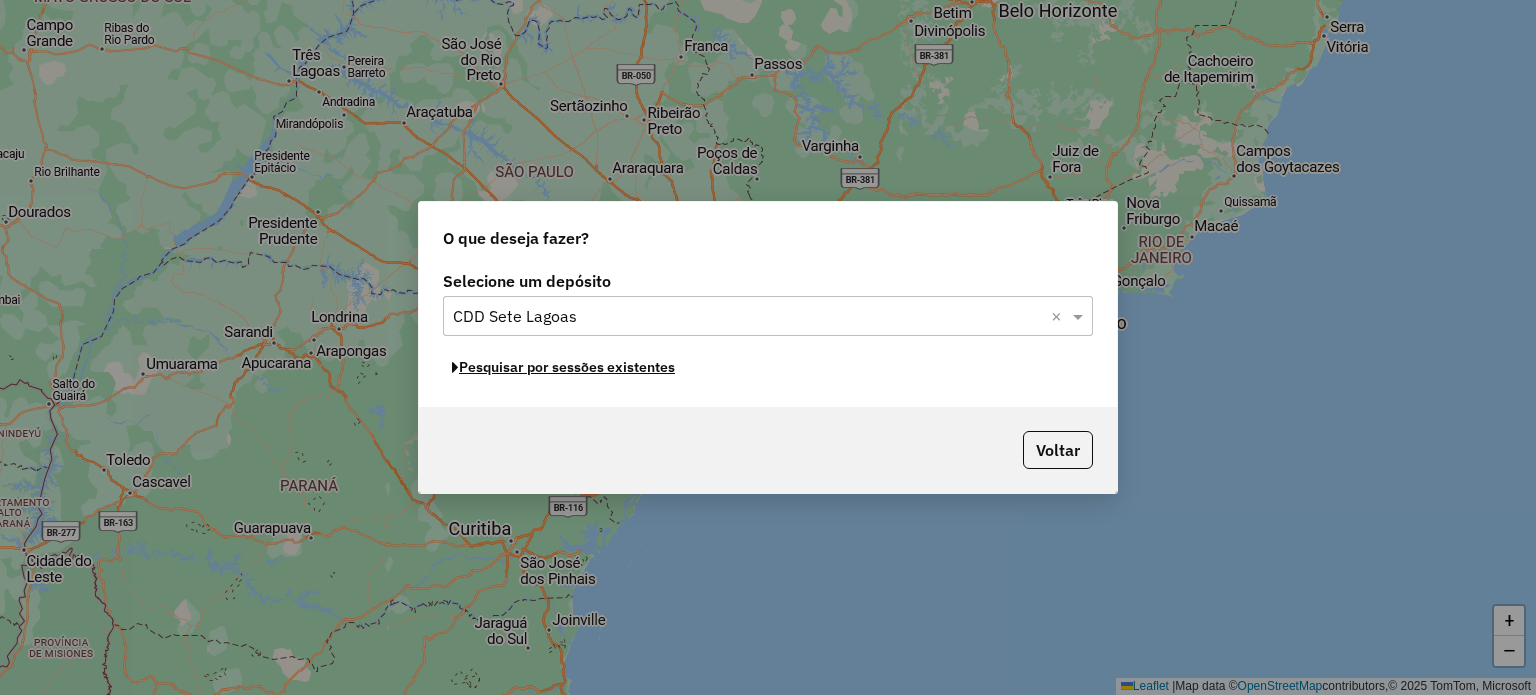 click on "Pesquisar por sessões existentes" 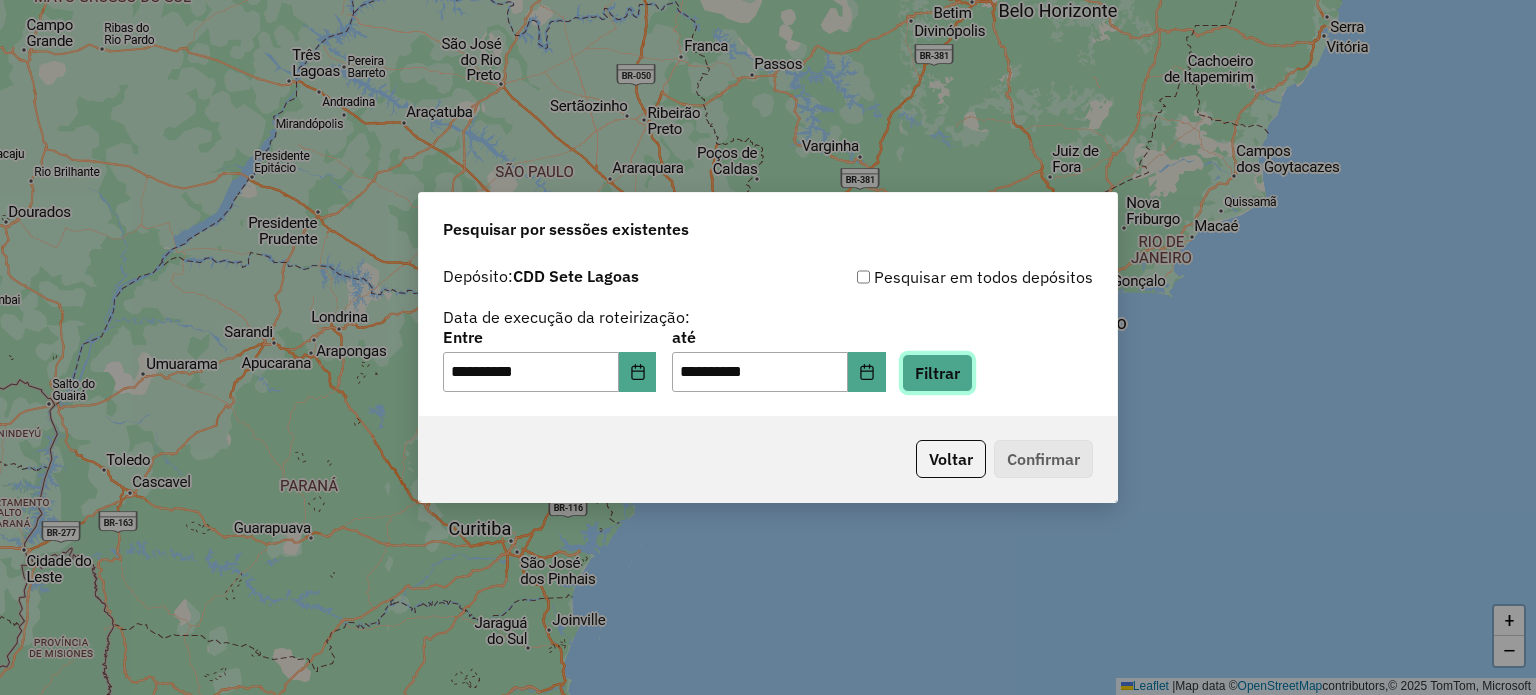 click on "Filtrar" 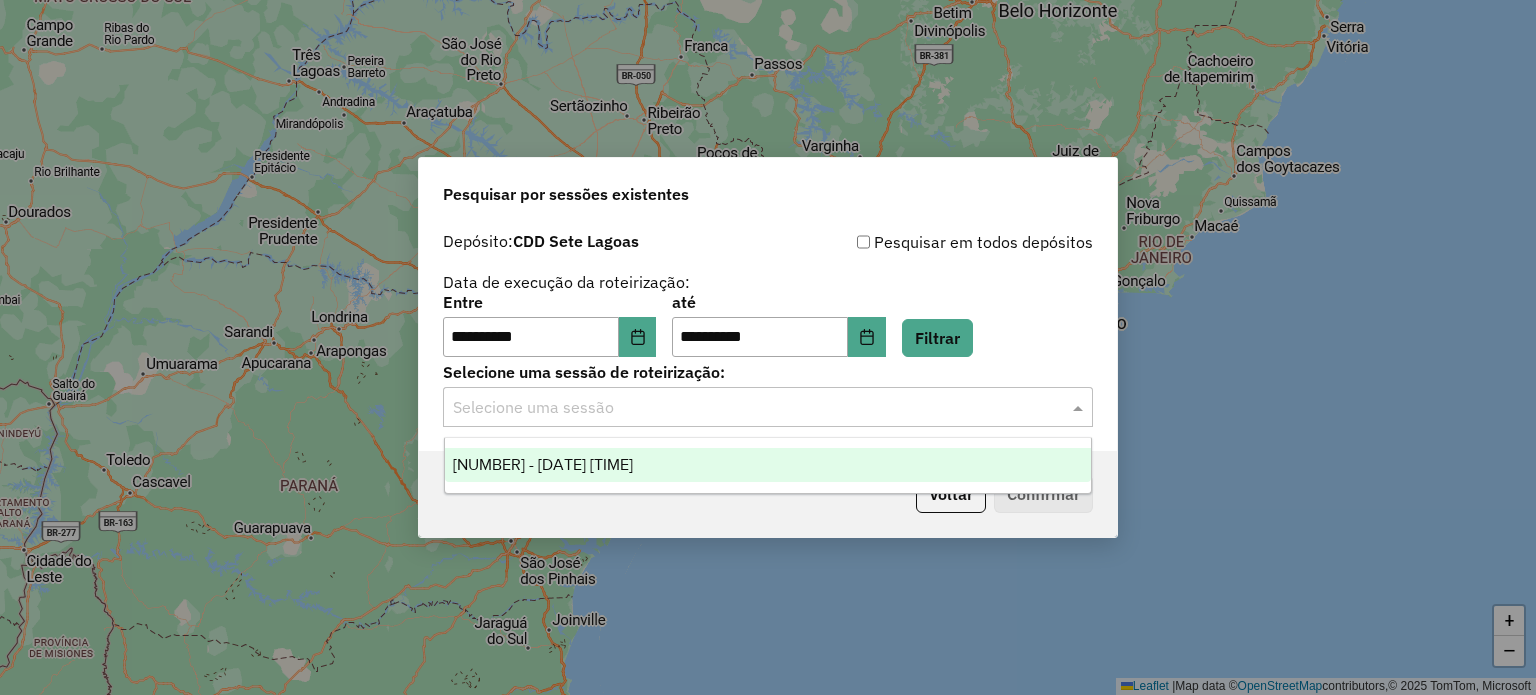 click 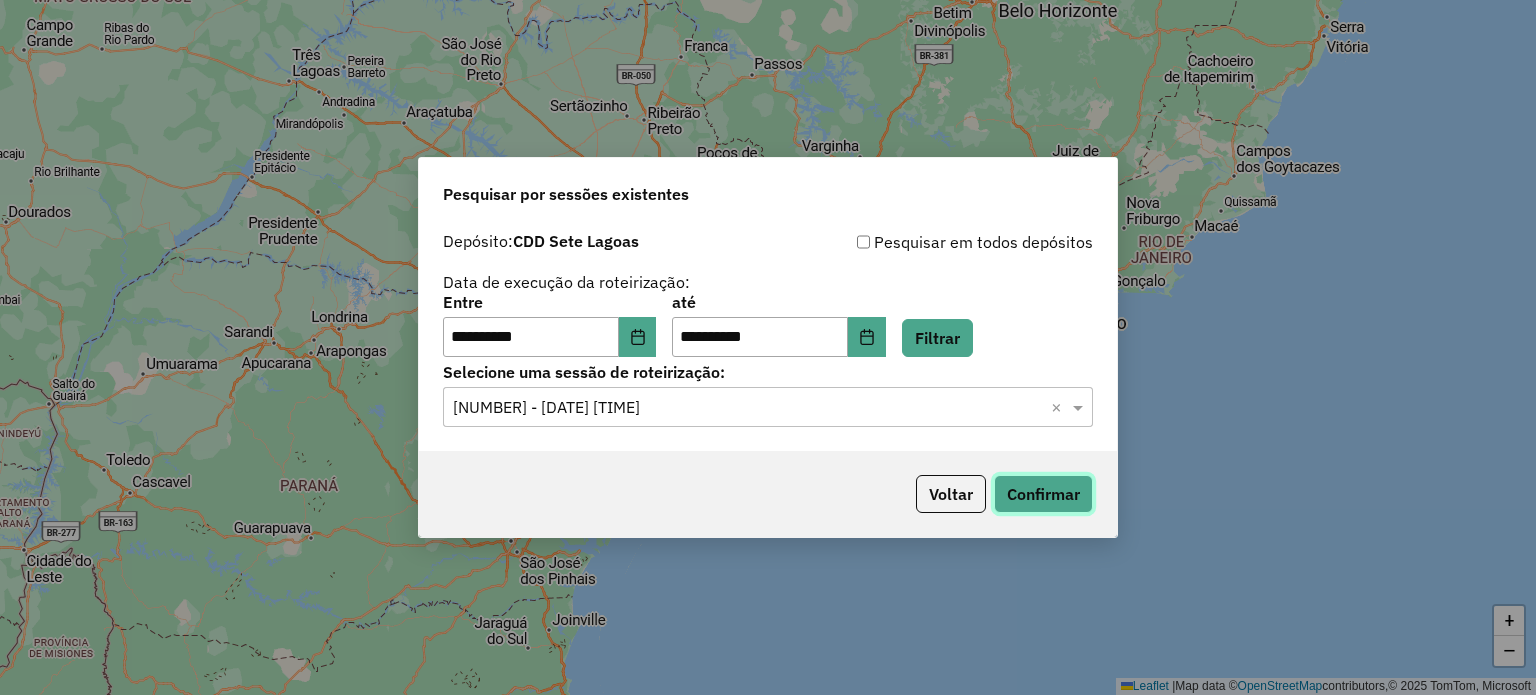 click on "Confirmar" 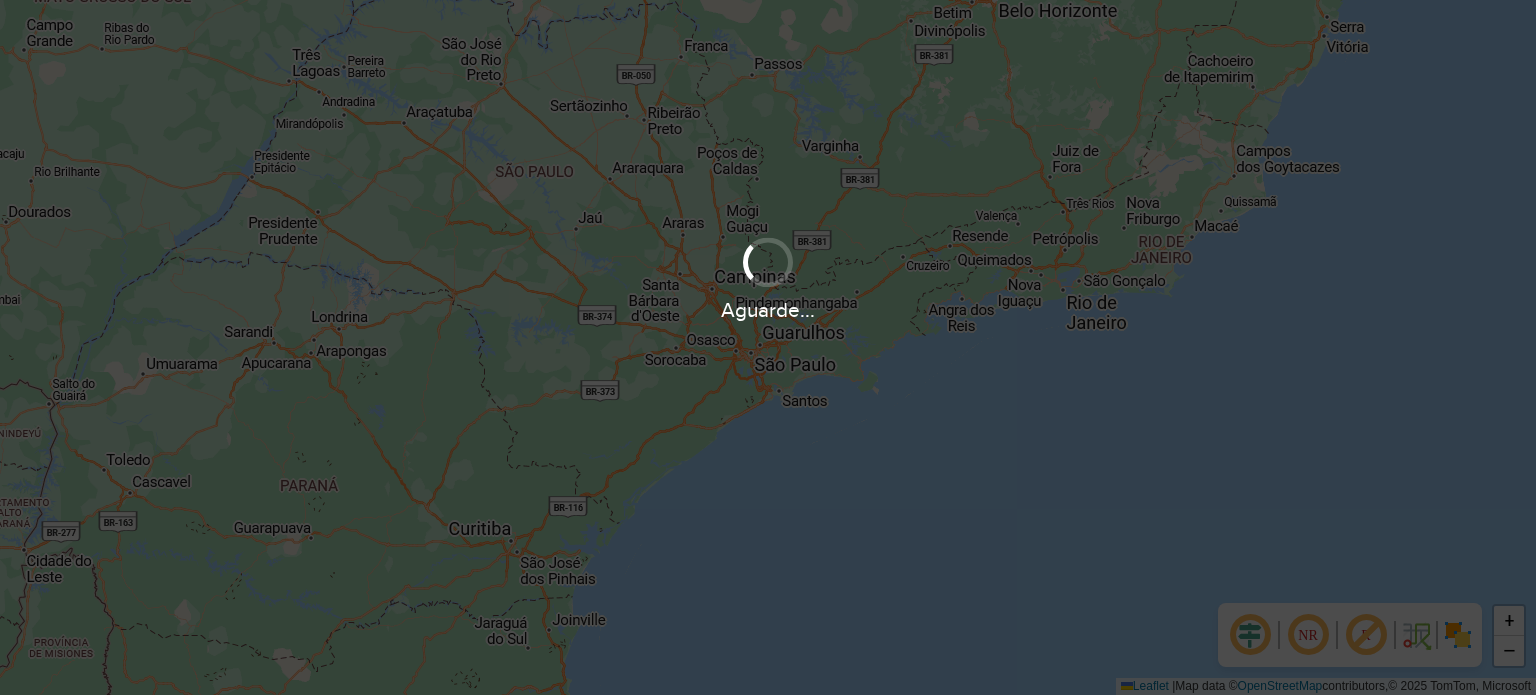 scroll, scrollTop: 0, scrollLeft: 0, axis: both 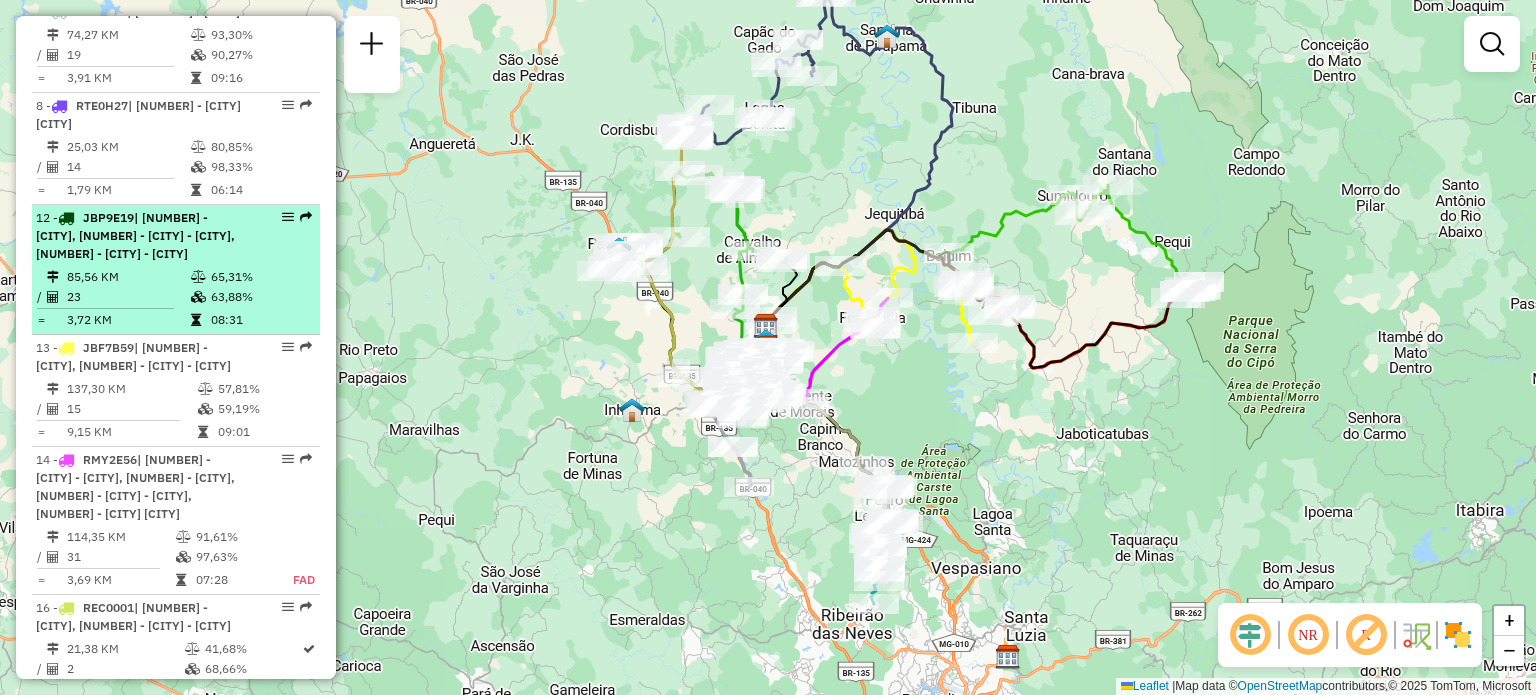 click on "[NUMBER] - [PLATE] | [NUMBER] - [CITY], [NUMBER] - [CITY] - [CITY], [NUMBER] - [CITY] - [CITY]" at bounding box center (142, 236) 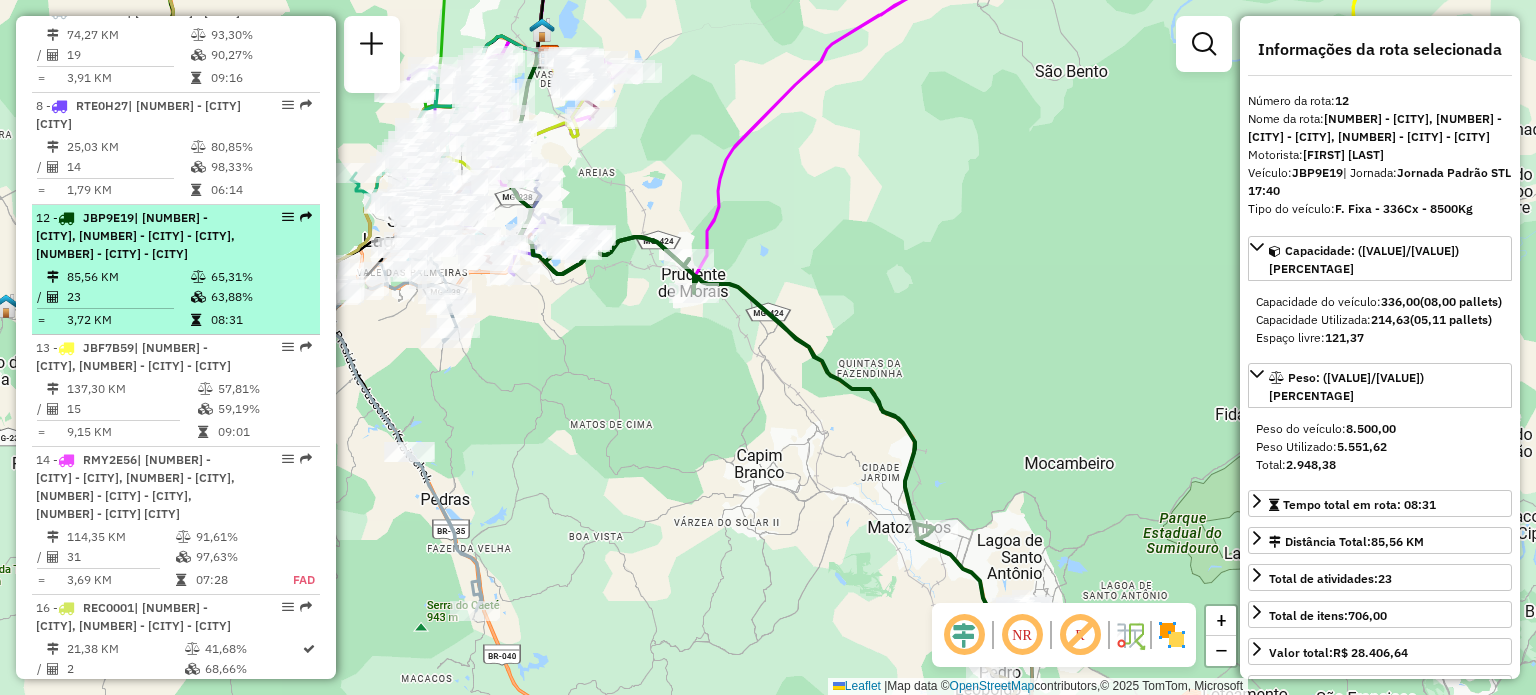 drag, startPoint x: 252, startPoint y: 311, endPoint x: 248, endPoint y: 296, distance: 15.524175 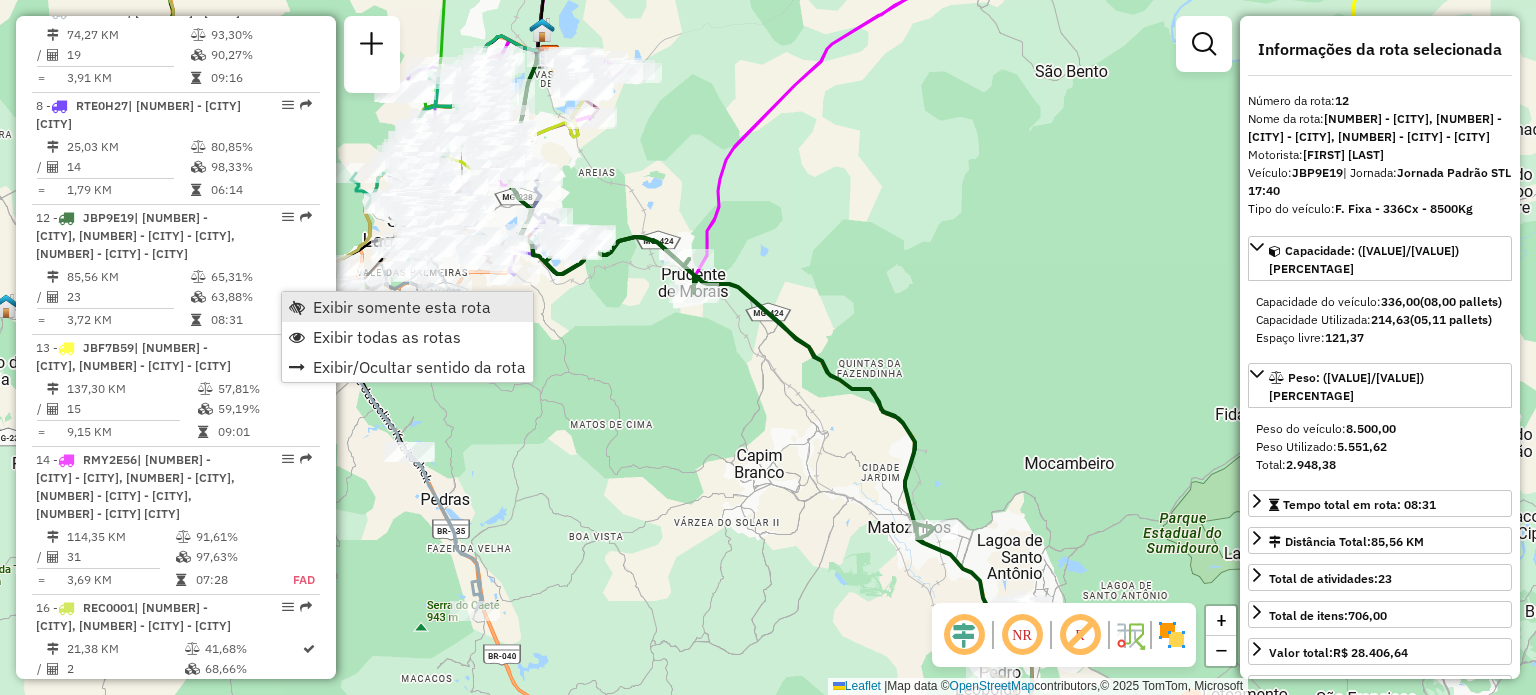 click on "Exibir somente esta rota" at bounding box center (402, 307) 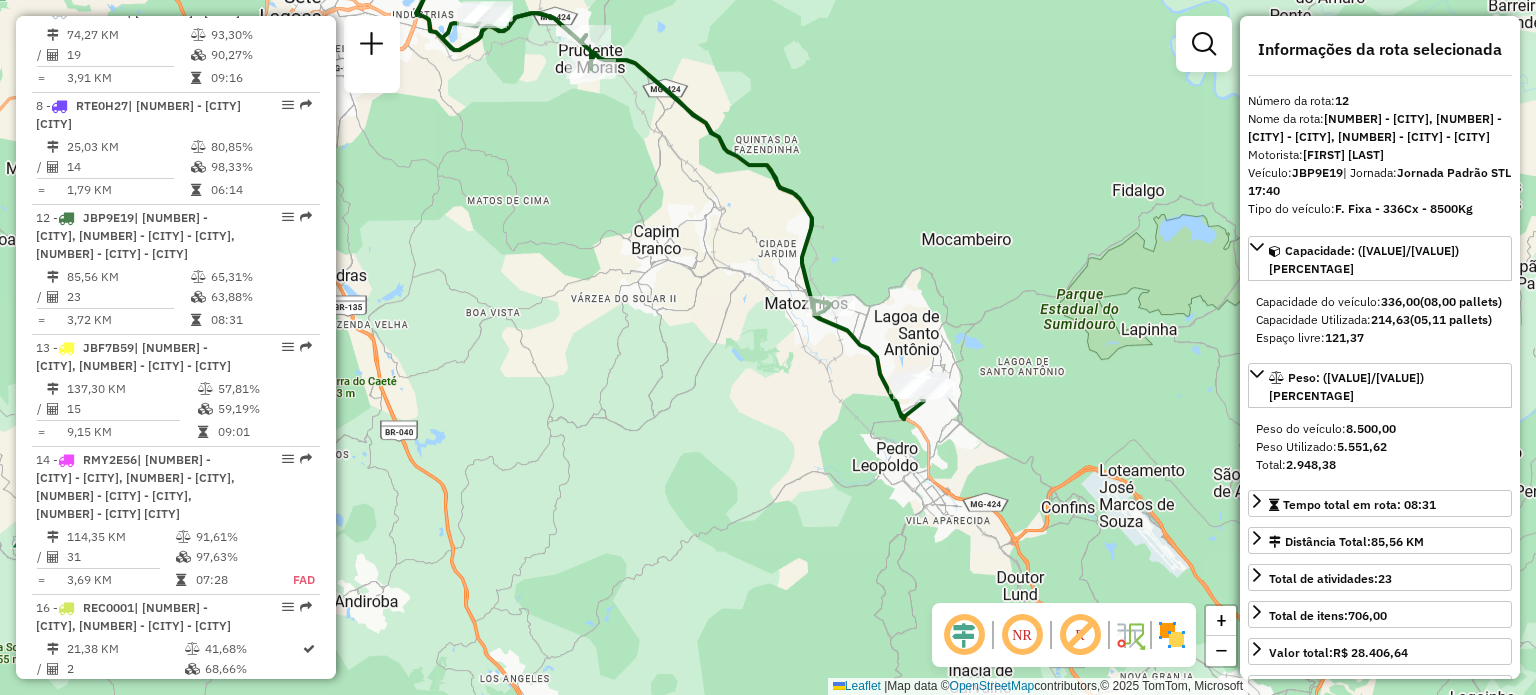 drag, startPoint x: 680, startPoint y: 455, endPoint x: 552, endPoint y: 181, distance: 302.42355 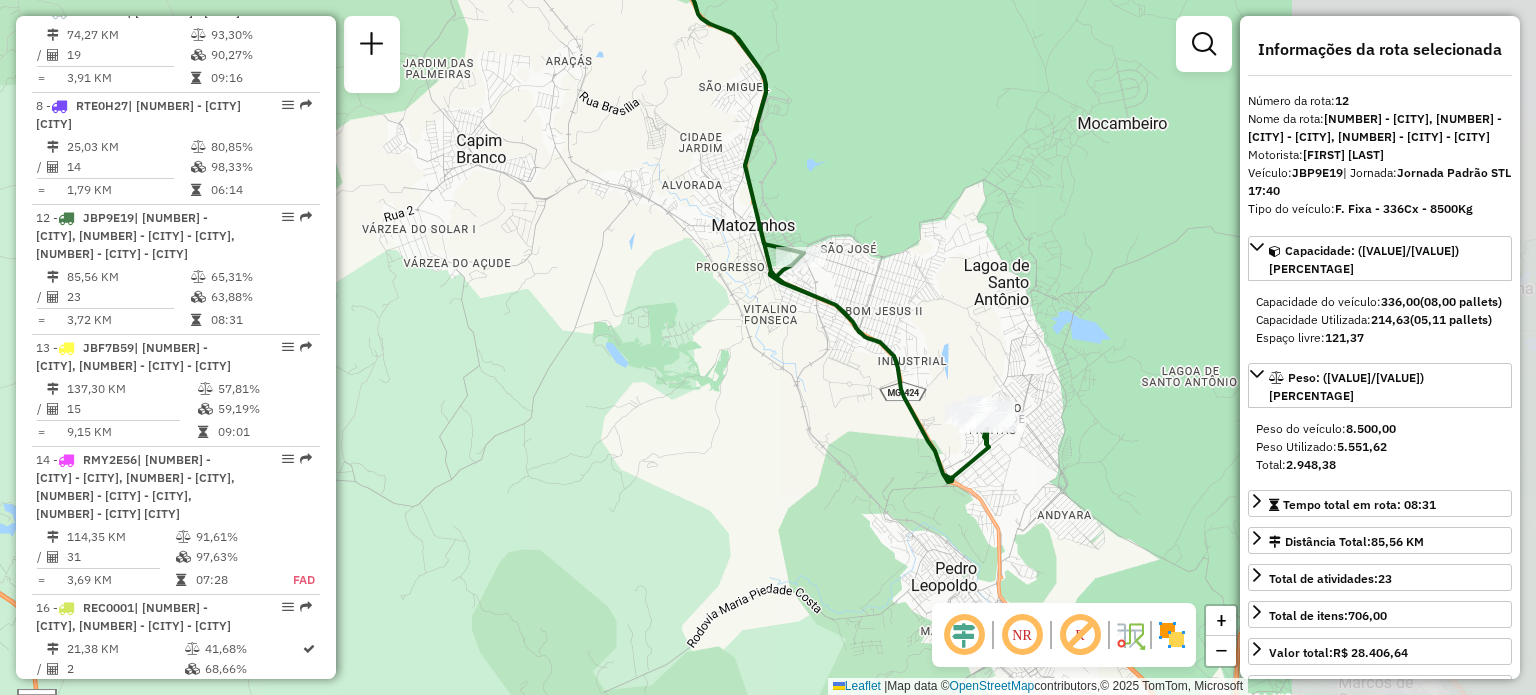 drag, startPoint x: 879, startPoint y: 258, endPoint x: 579, endPoint y: 161, distance: 315.29193 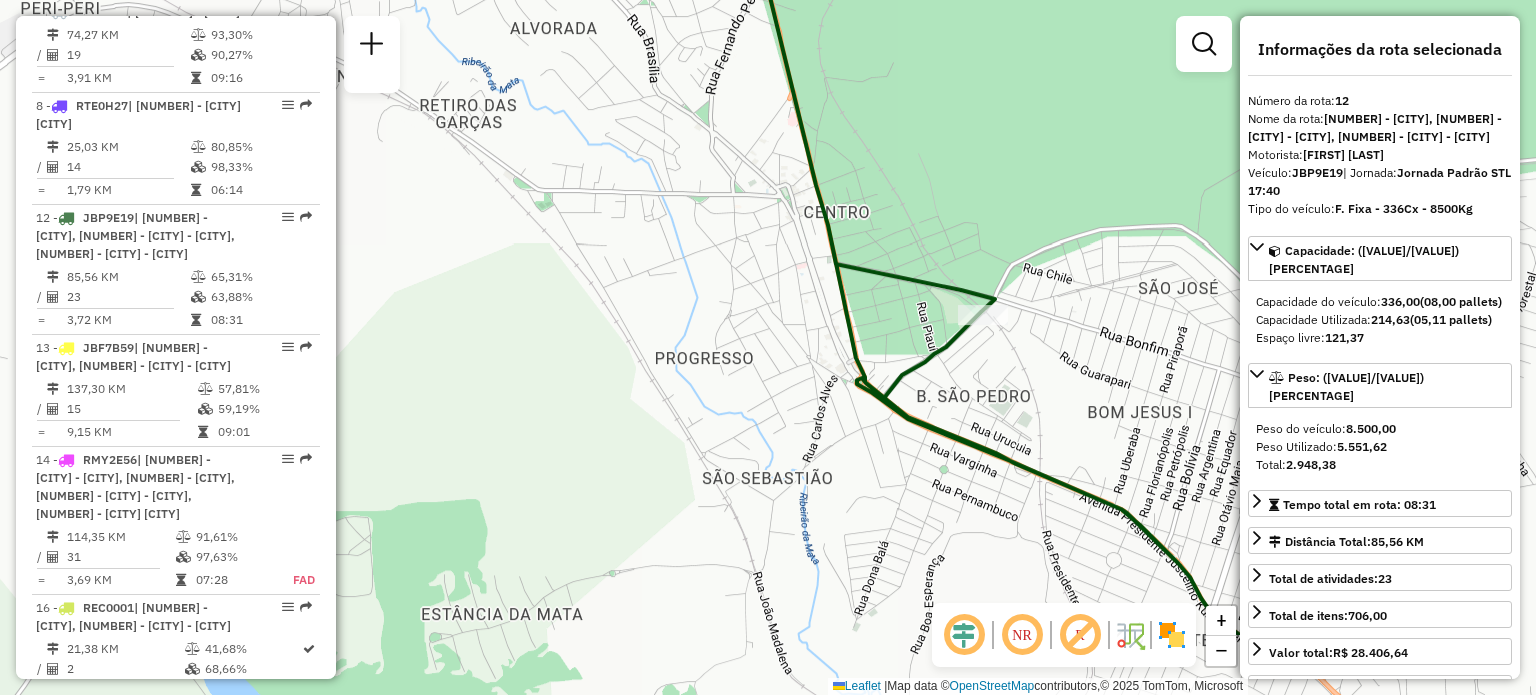 drag, startPoint x: 917, startPoint y: 268, endPoint x: 603, endPoint y: 139, distance: 339.46576 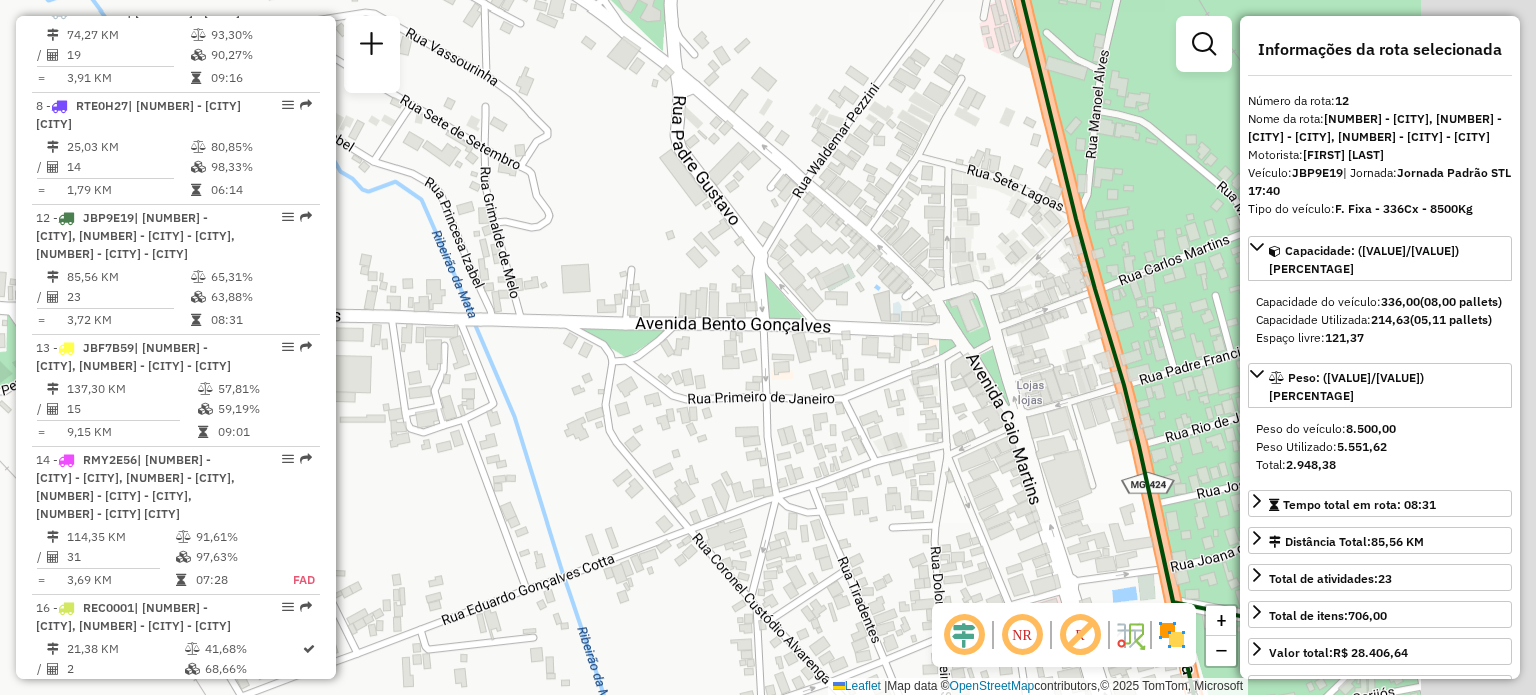 drag, startPoint x: 1043, startPoint y: 251, endPoint x: 340, endPoint y: 151, distance: 710.0768 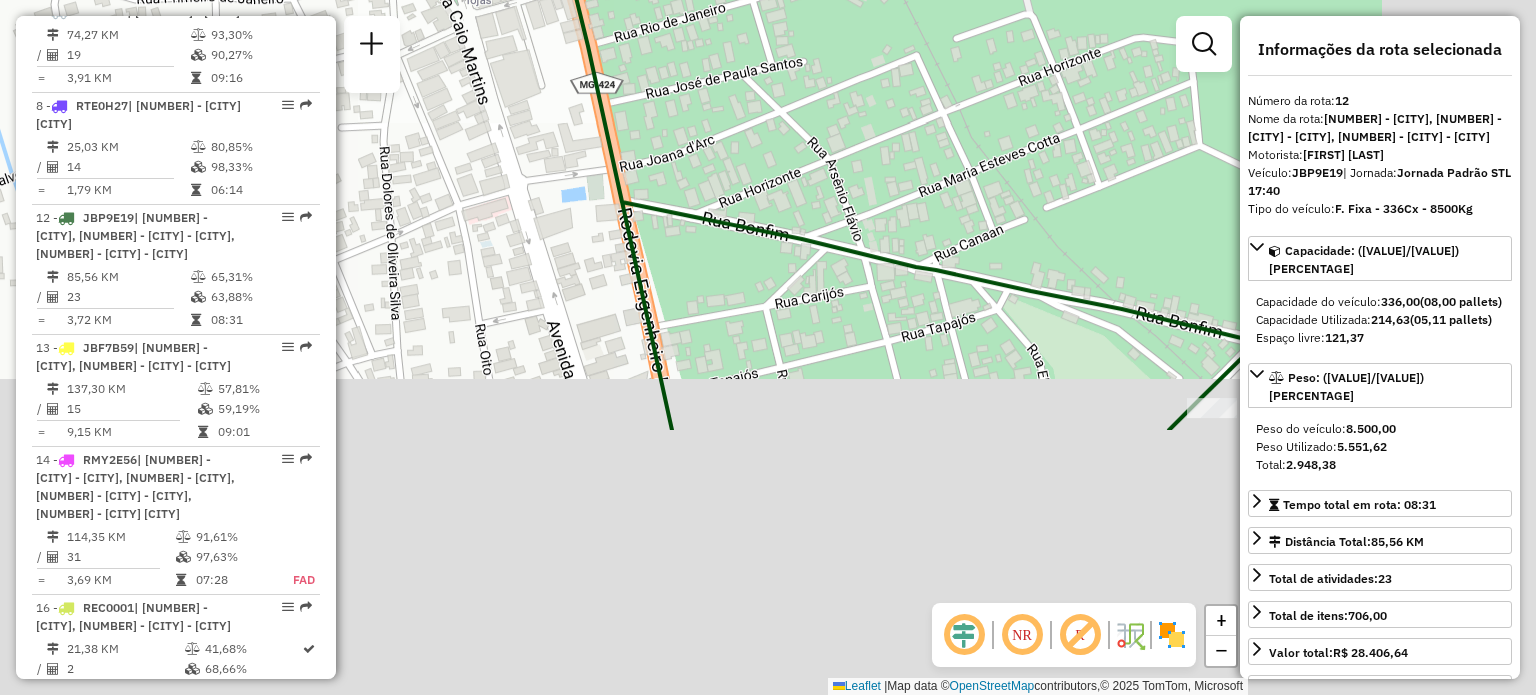 drag, startPoint x: 564, startPoint y: 309, endPoint x: 396, endPoint y: -35, distance: 382.83154 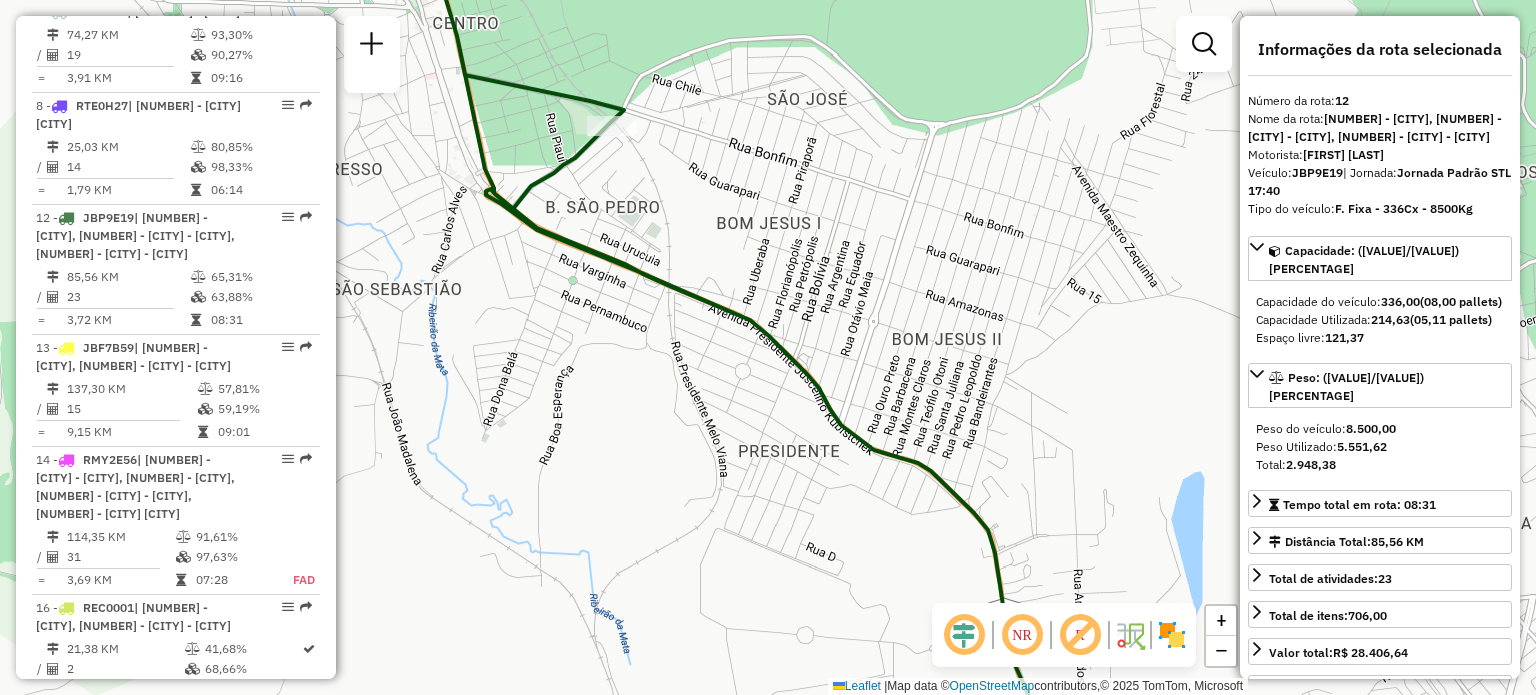 drag, startPoint x: 743, startPoint y: 339, endPoint x: 502, endPoint y: 141, distance: 311.90543 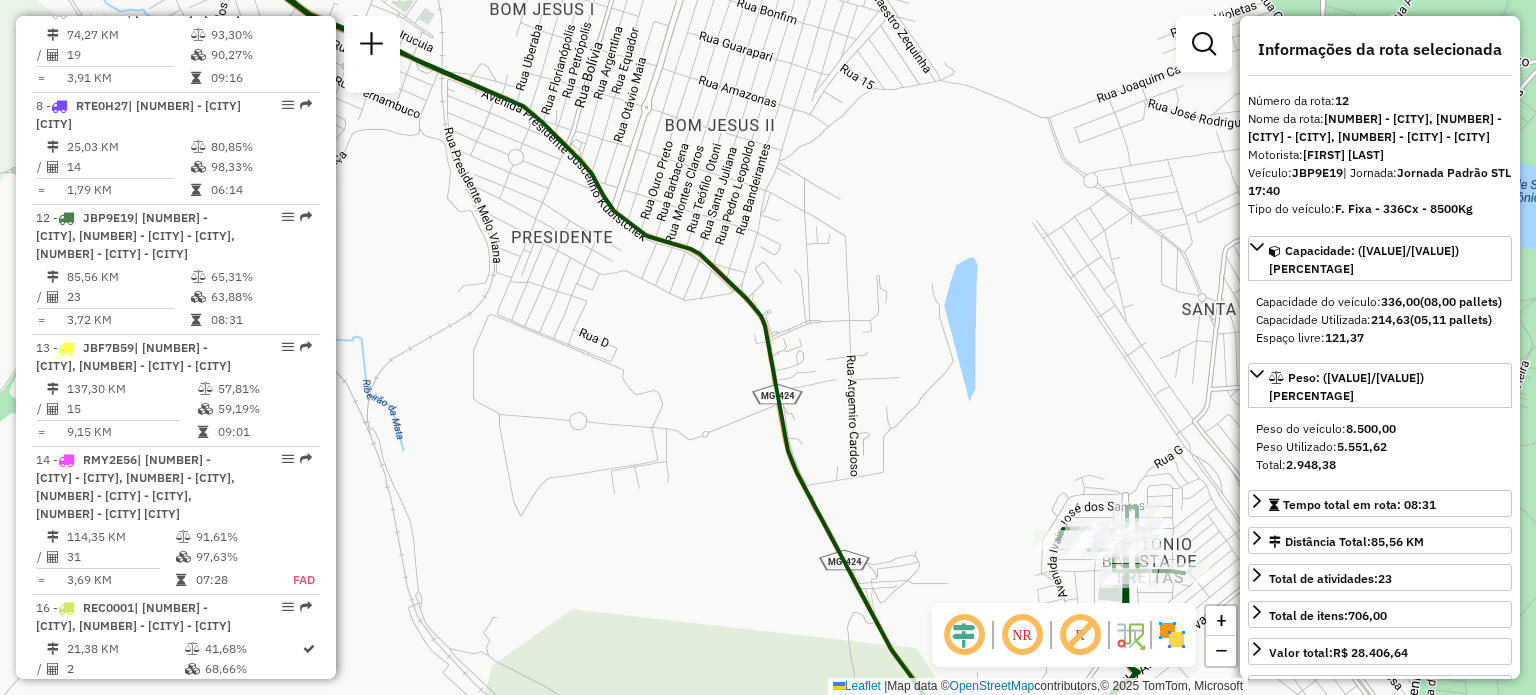 drag, startPoint x: 636, startPoint y: 346, endPoint x: 343, endPoint y: 63, distance: 407.3549 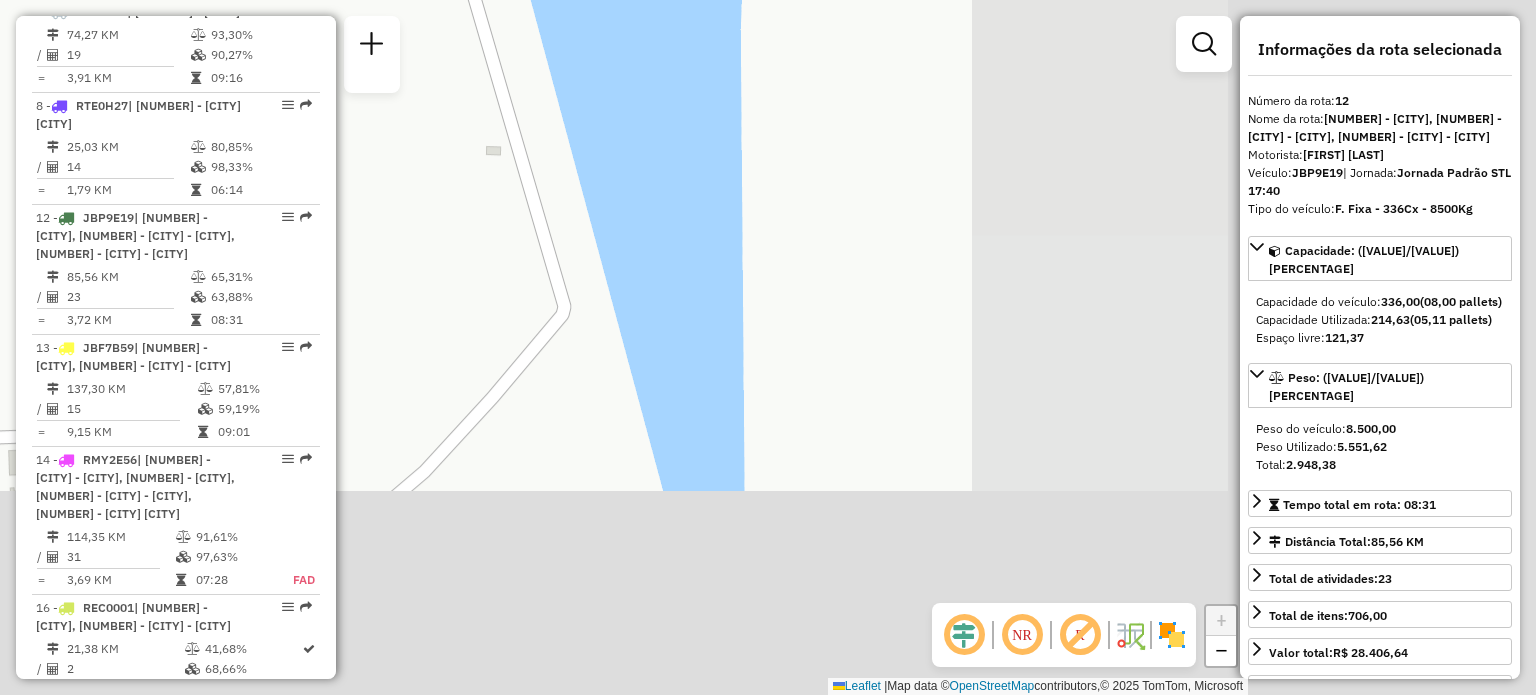 drag, startPoint x: 943, startPoint y: 273, endPoint x: 379, endPoint y: -8, distance: 630.1246 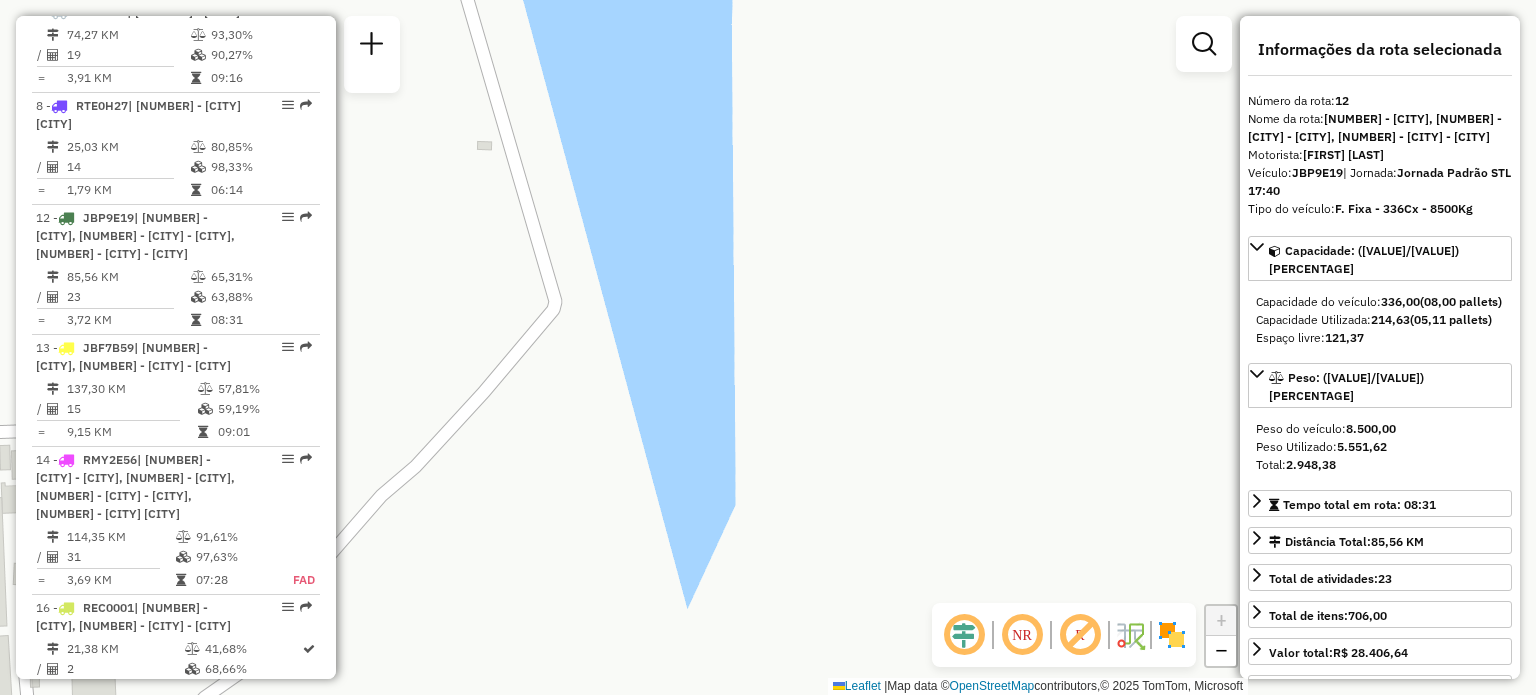 drag, startPoint x: 495, startPoint y: 268, endPoint x: 345, endPoint y: -72, distance: 371.61807 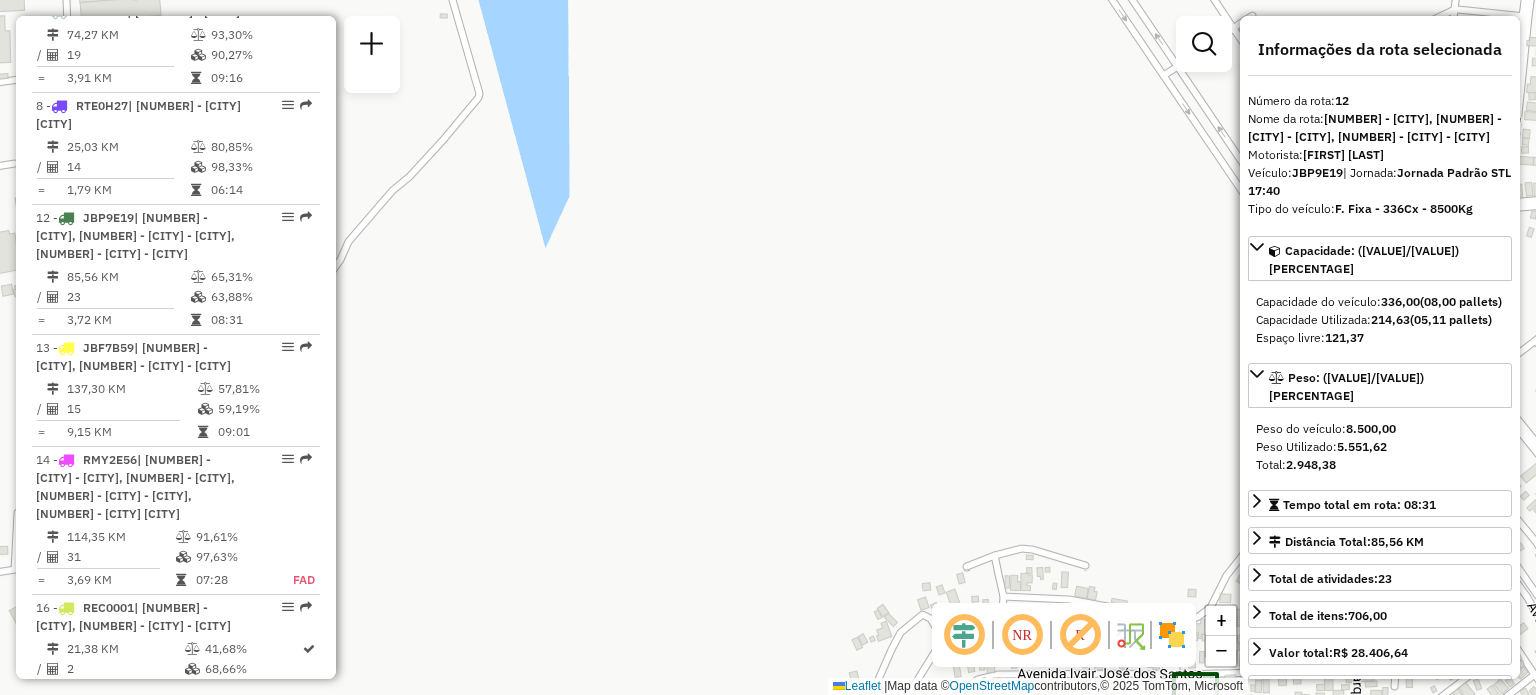 drag, startPoint x: 789, startPoint y: 453, endPoint x: 617, endPoint y: 136, distance: 360.65634 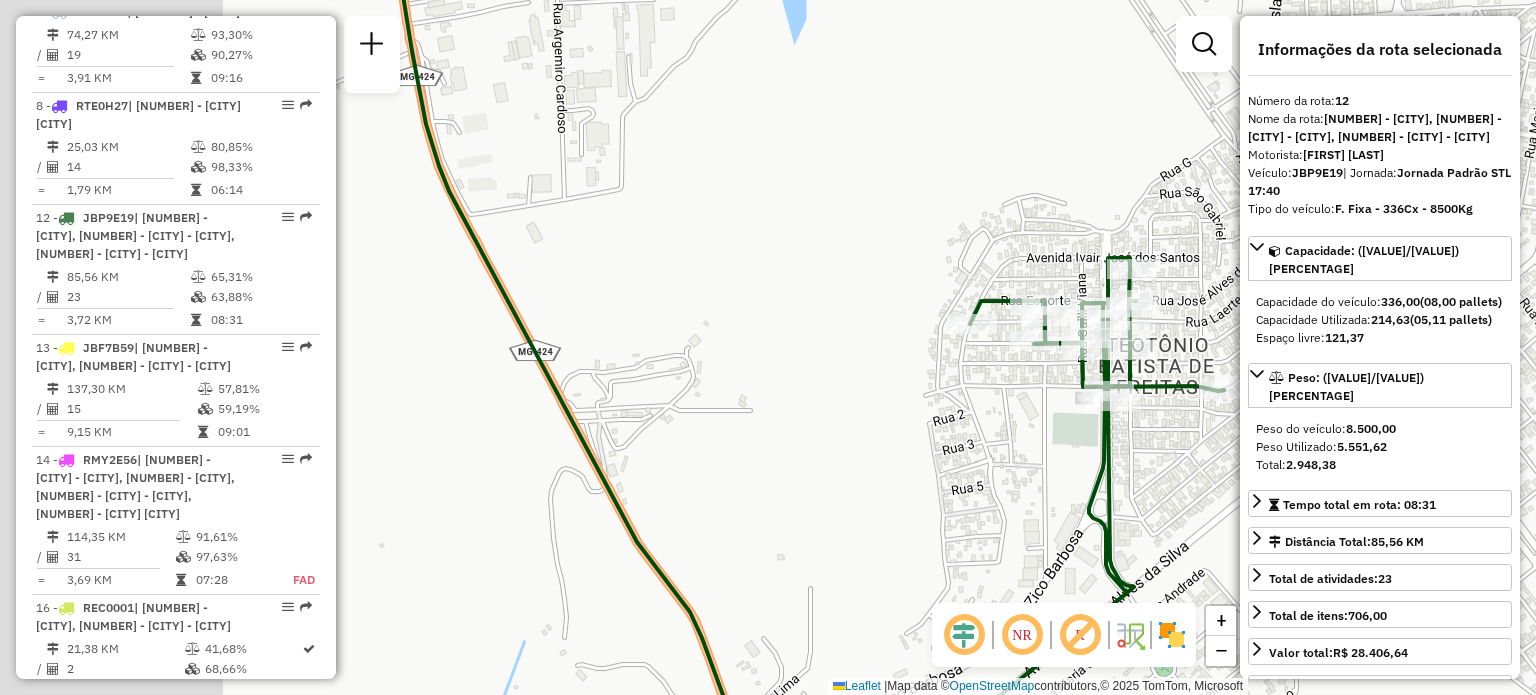 drag, startPoint x: 716, startPoint y: 312, endPoint x: 1128, endPoint y: 303, distance: 412.0983 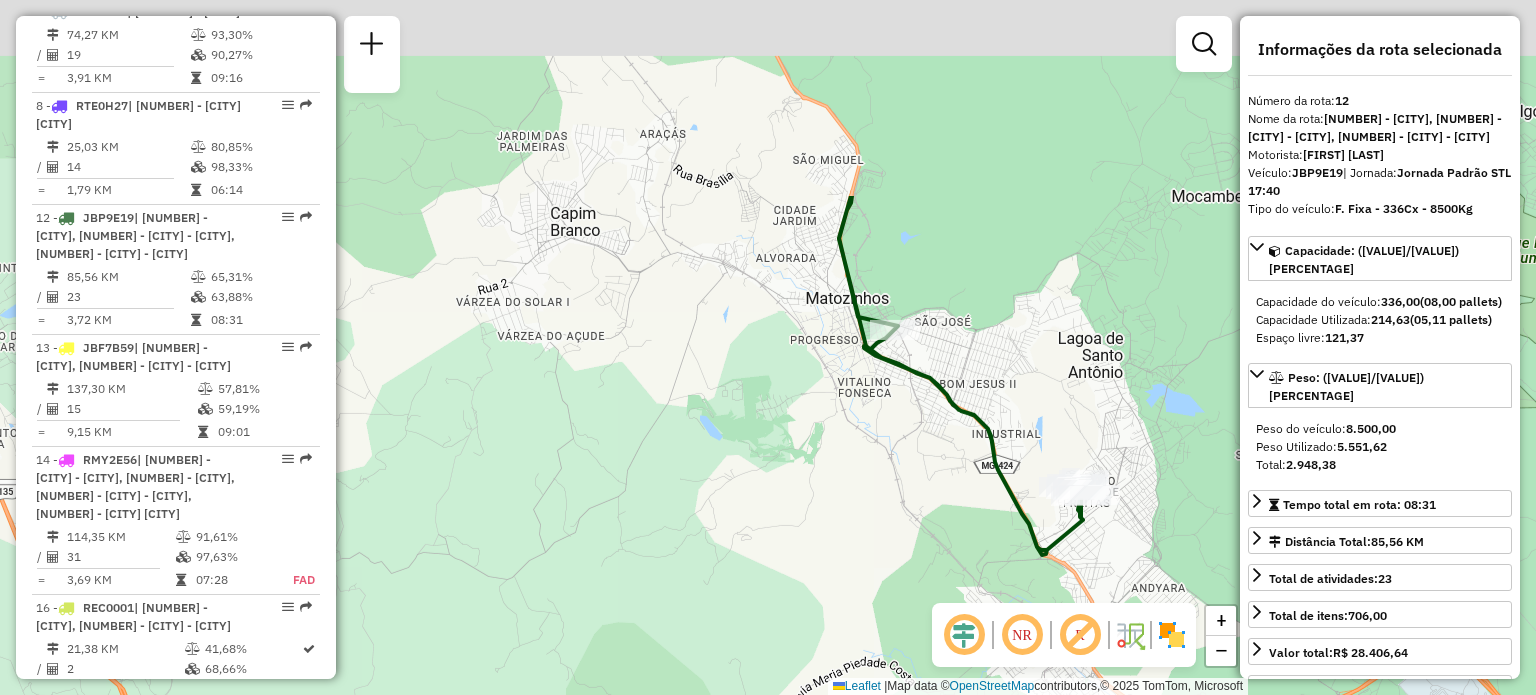 drag, startPoint x: 758, startPoint y: 159, endPoint x: 897, endPoint y: 458, distance: 329.7302 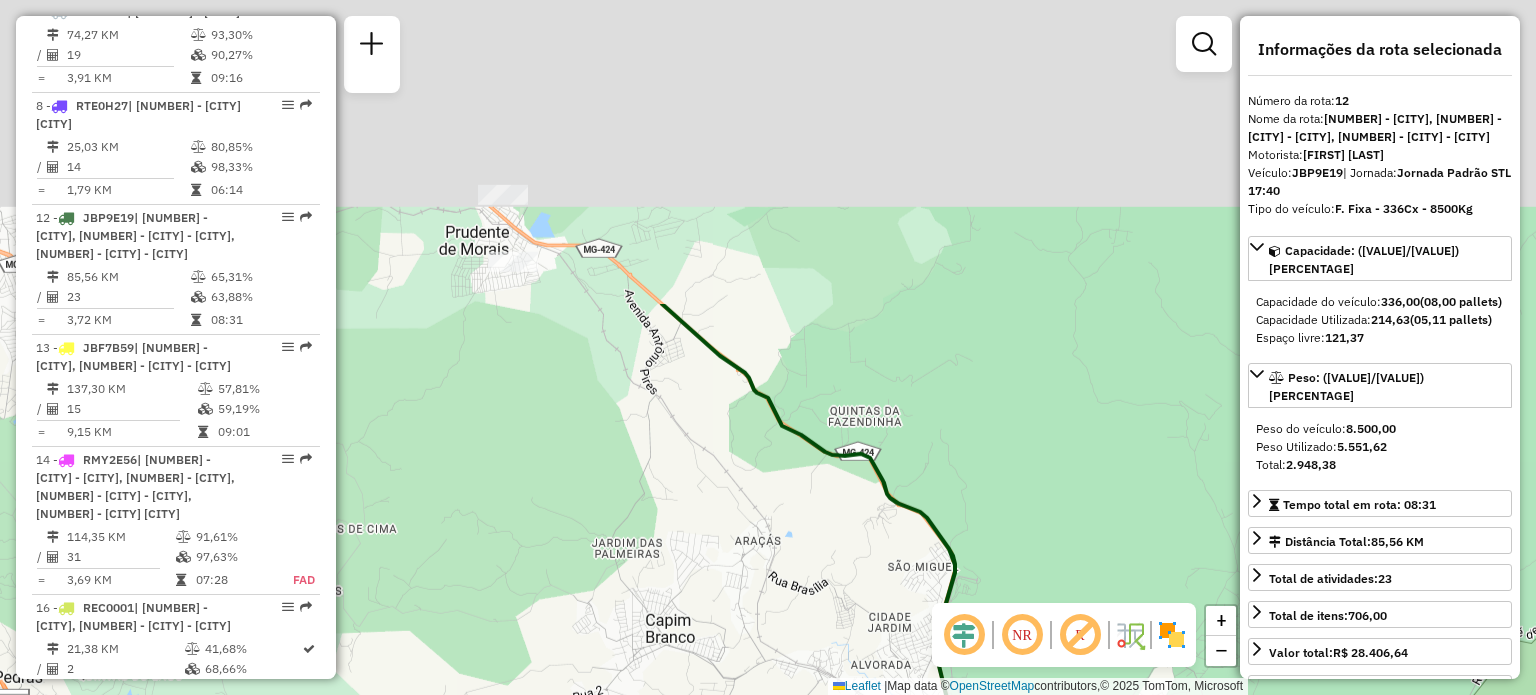 drag, startPoint x: 784, startPoint y: 314, endPoint x: 882, endPoint y: 687, distance: 385.65918 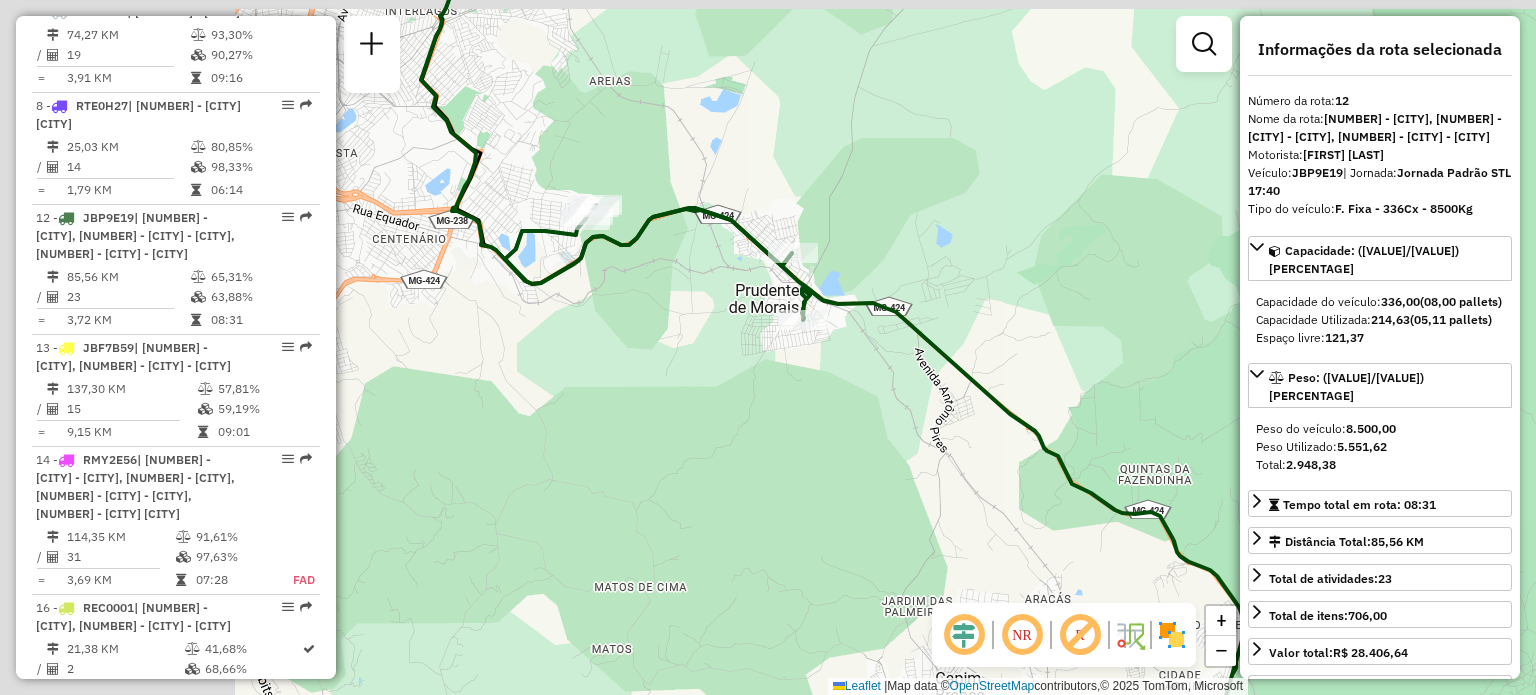 drag, startPoint x: 708, startPoint y: 523, endPoint x: 1014, endPoint y: 588, distance: 312.82742 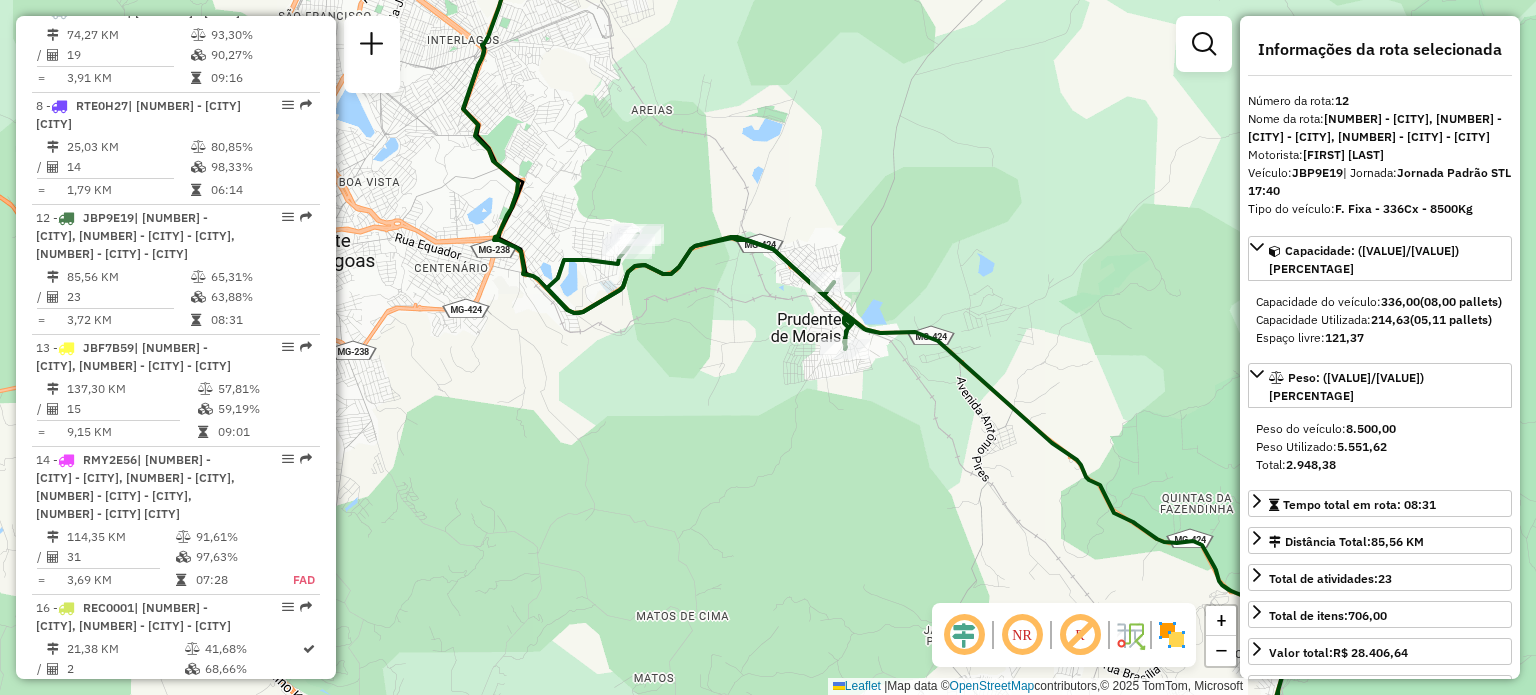 drag, startPoint x: 734, startPoint y: 351, endPoint x: 868, endPoint y: 499, distance: 199.64969 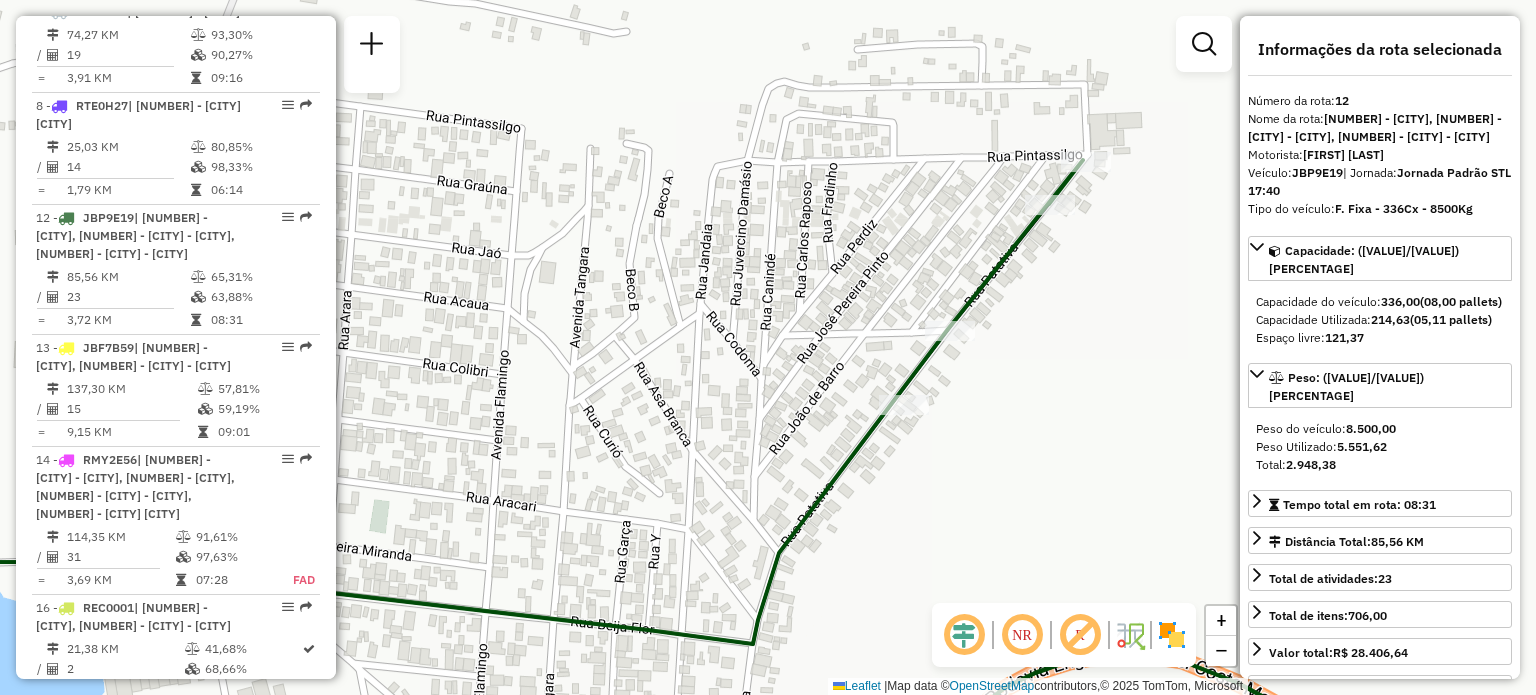 drag, startPoint x: 888, startPoint y: 427, endPoint x: 848, endPoint y: 358, distance: 79.755875 